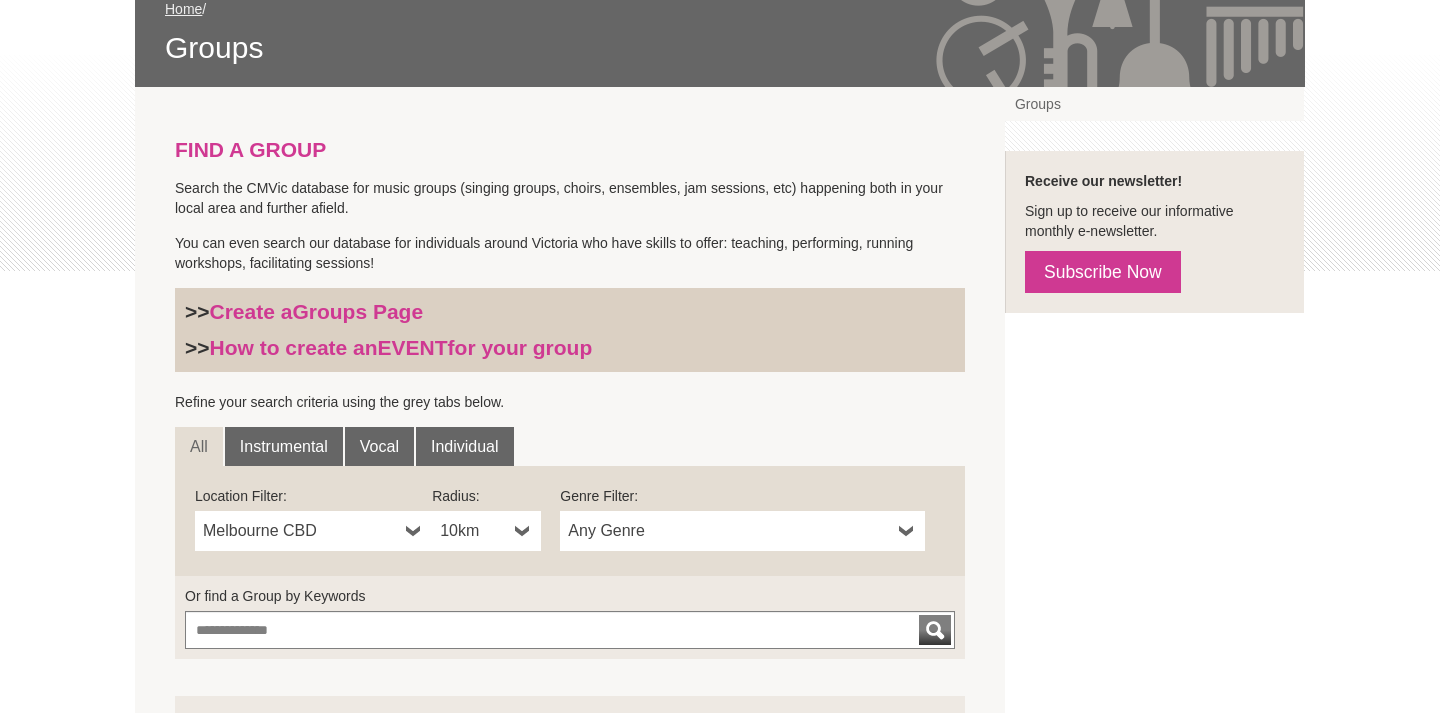 scroll, scrollTop: 326, scrollLeft: 0, axis: vertical 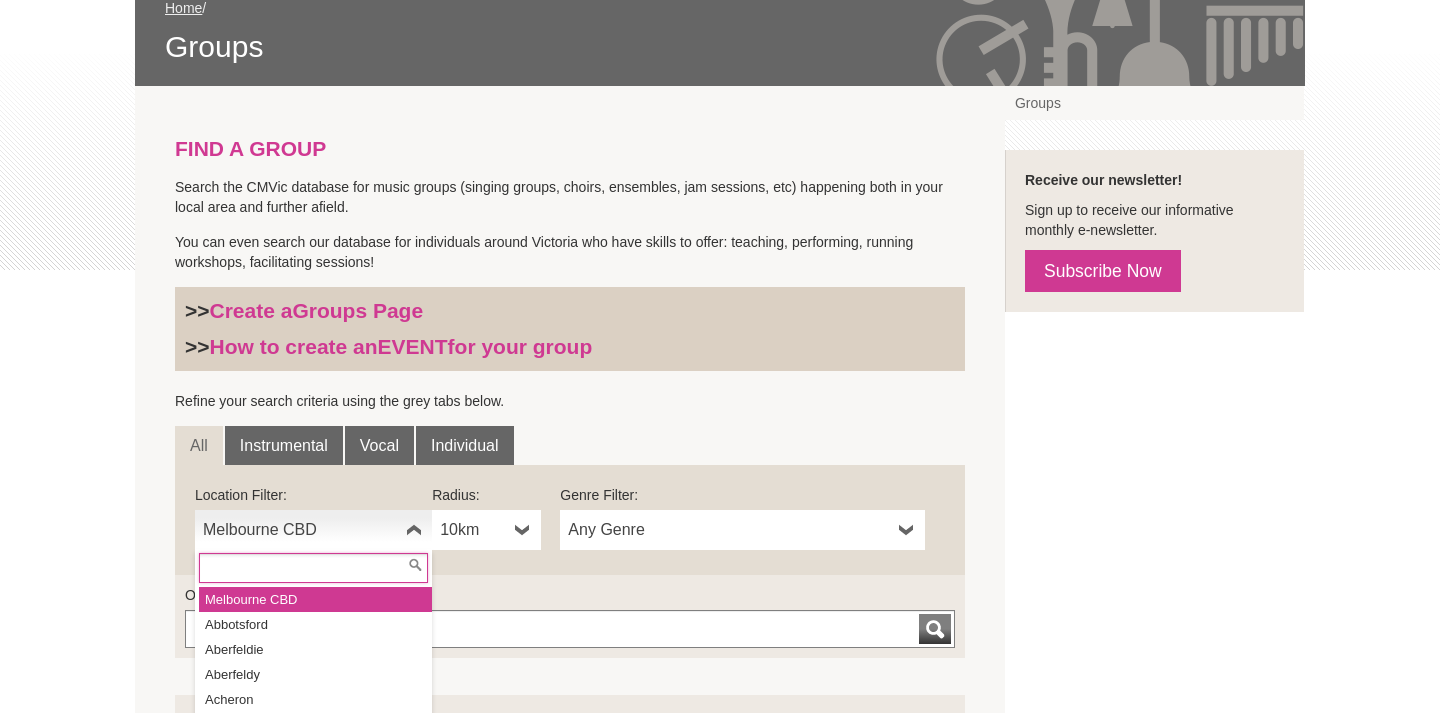 click on "Melbourne CBD" at bounding box center (313, 530) 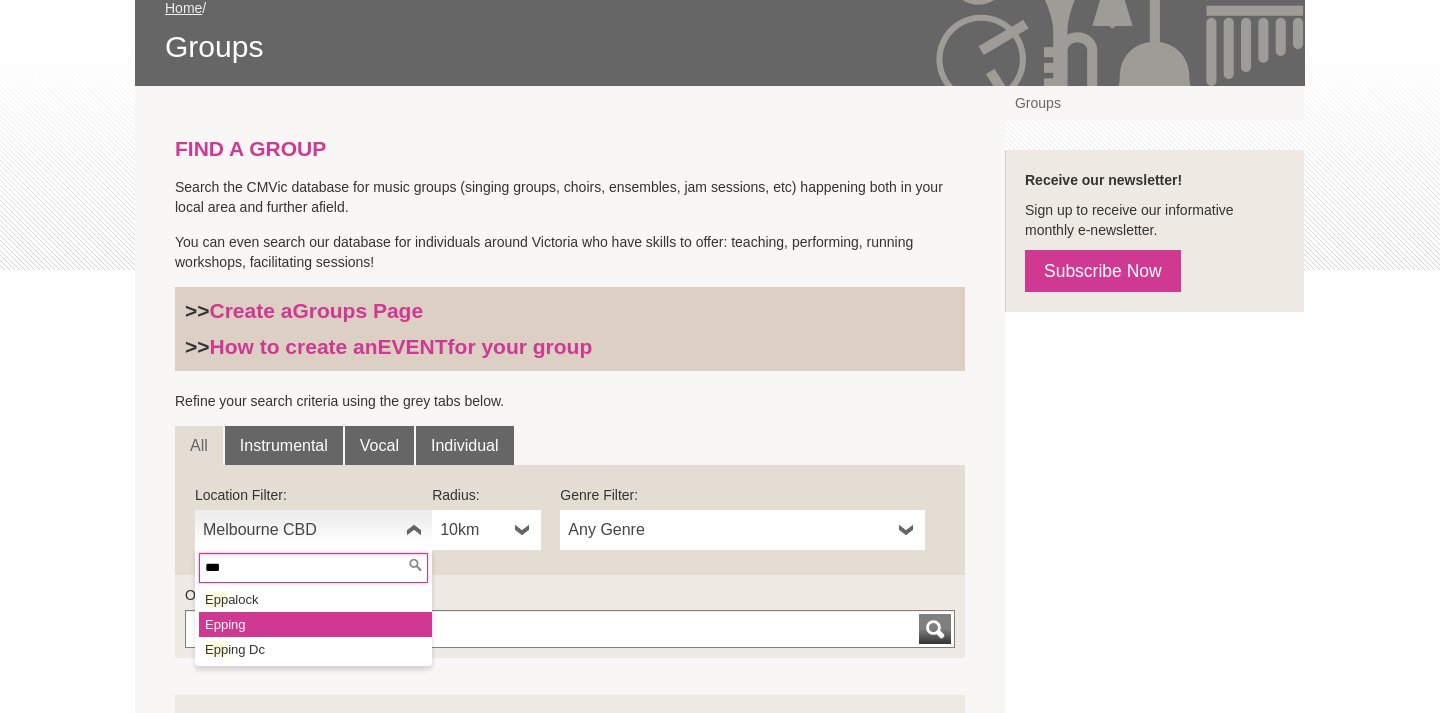 type on "***" 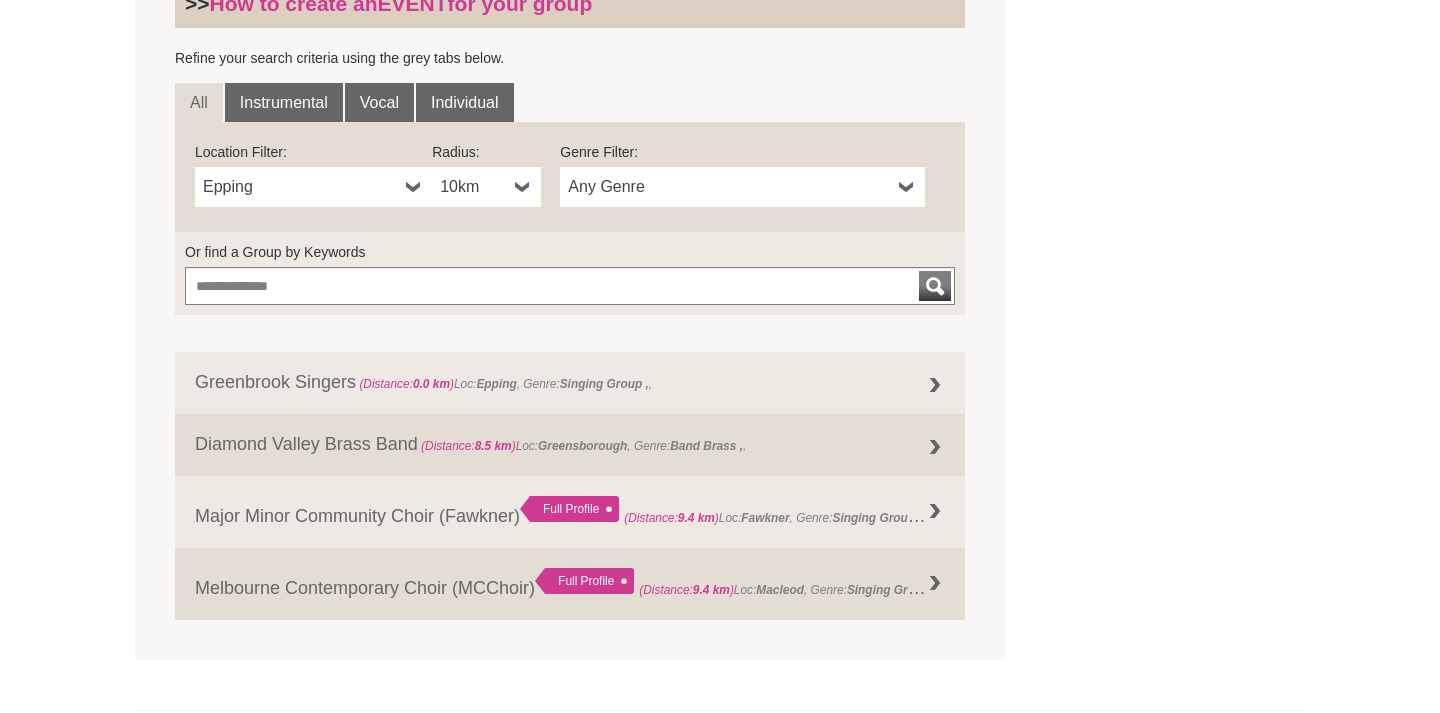 scroll, scrollTop: 674, scrollLeft: 0, axis: vertical 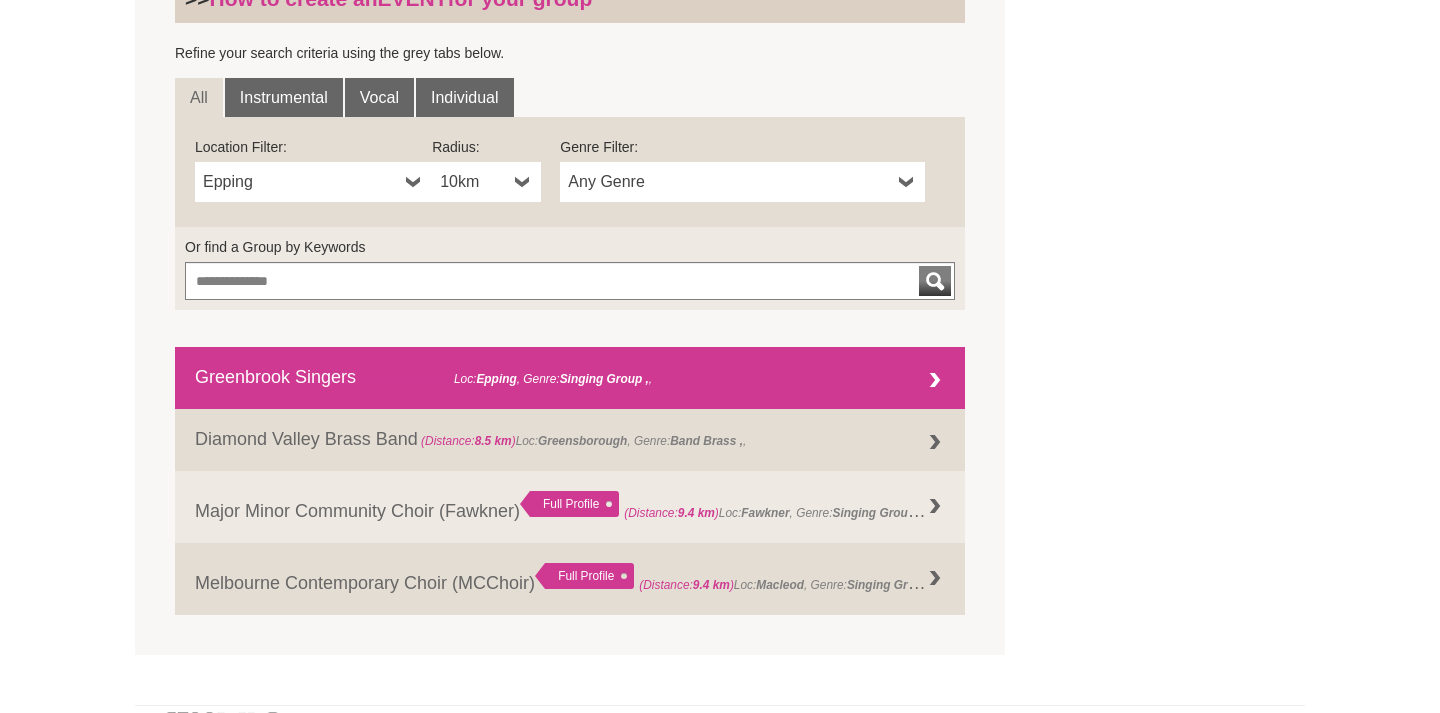 click on "Greenbrook Singers
(Distance:  0.0 km )
Loc:  Epping ,
Genre:
Singing Group
," at bounding box center (570, 378) 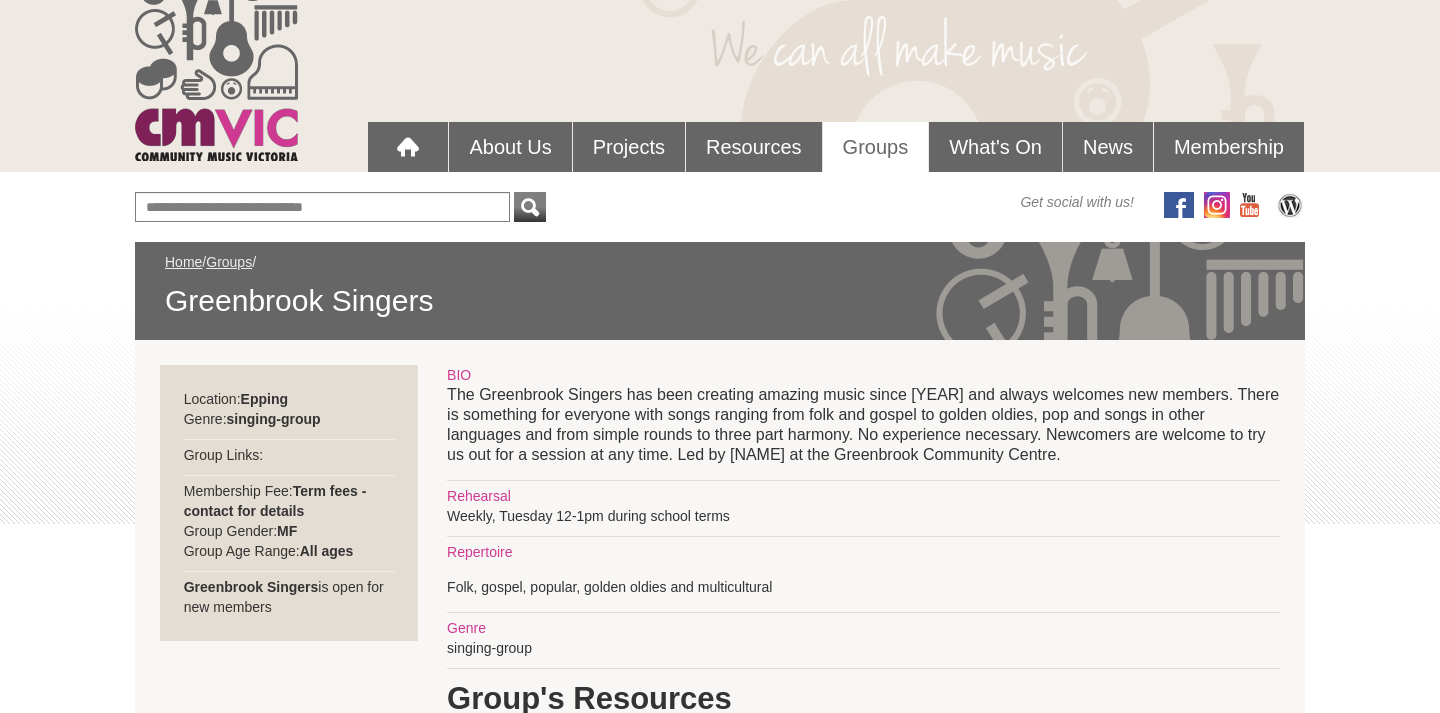 scroll, scrollTop: 61, scrollLeft: 0, axis: vertical 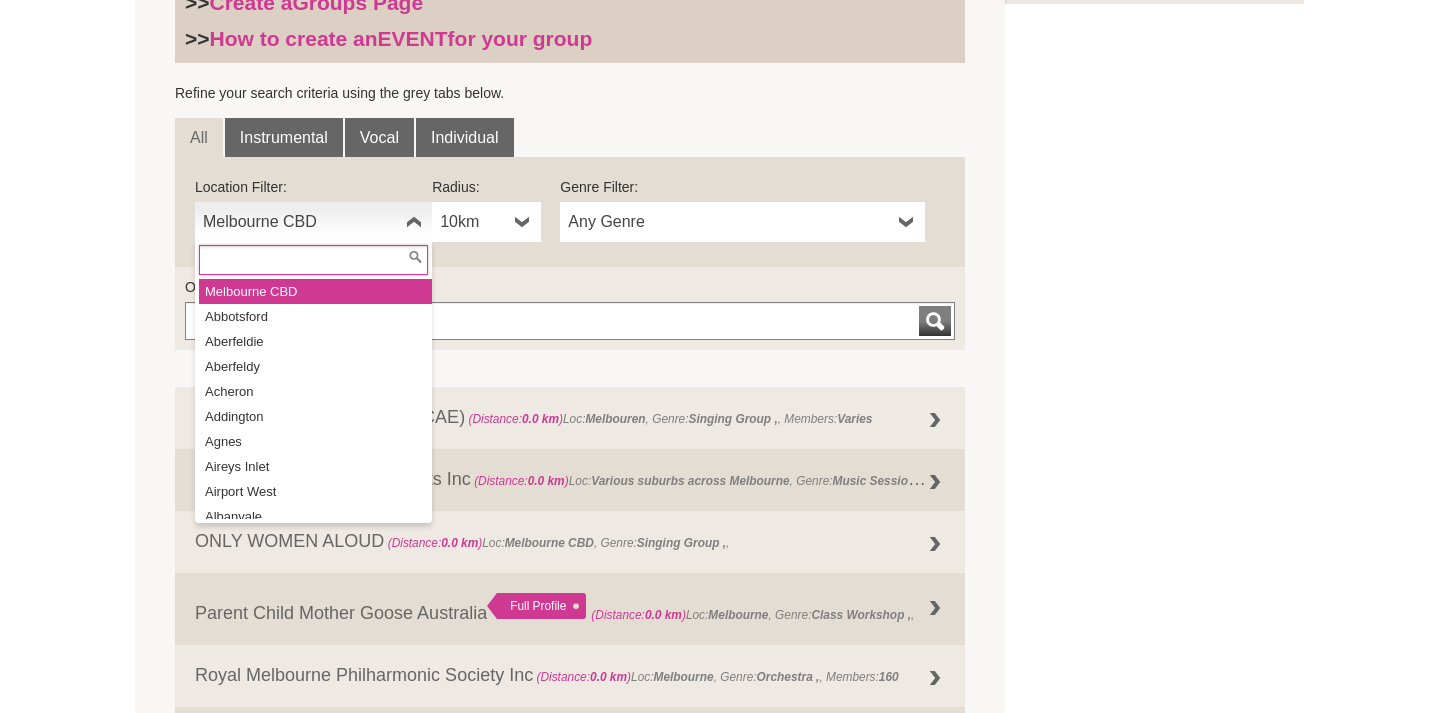 click on "Melbourne CBD" at bounding box center (300, 222) 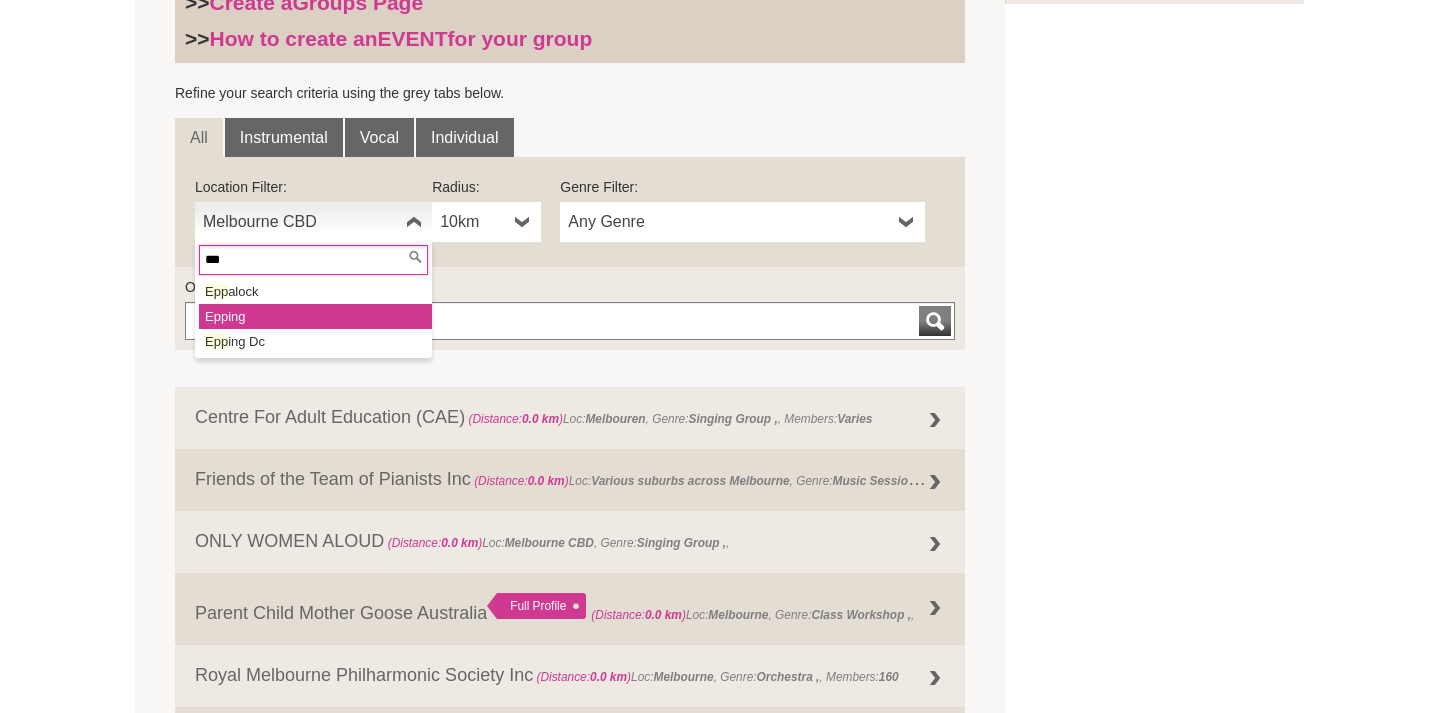 type on "***" 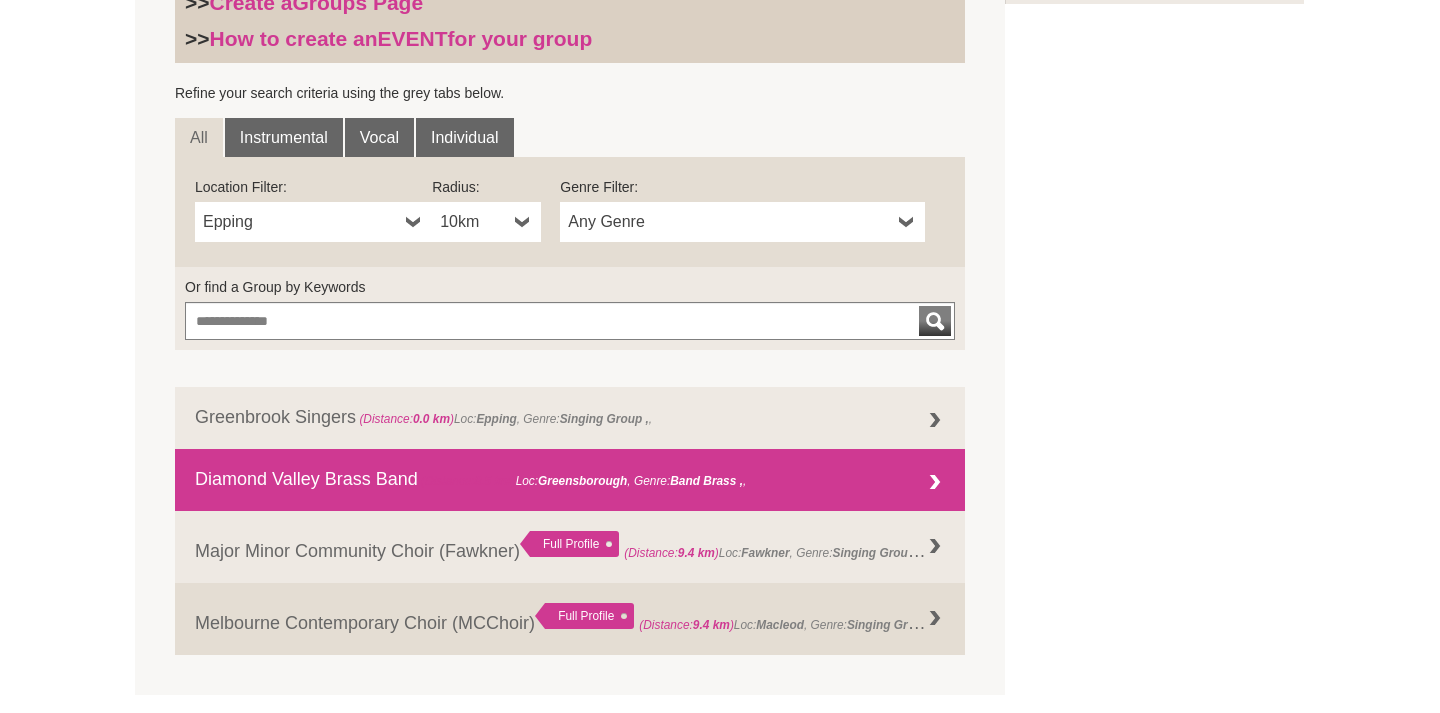 click on "Diamond Valley Brass Band
(Distance:  8.5 km )
Loc:  Greensborough ,
Genre:
Band Brass
," at bounding box center [570, 480] 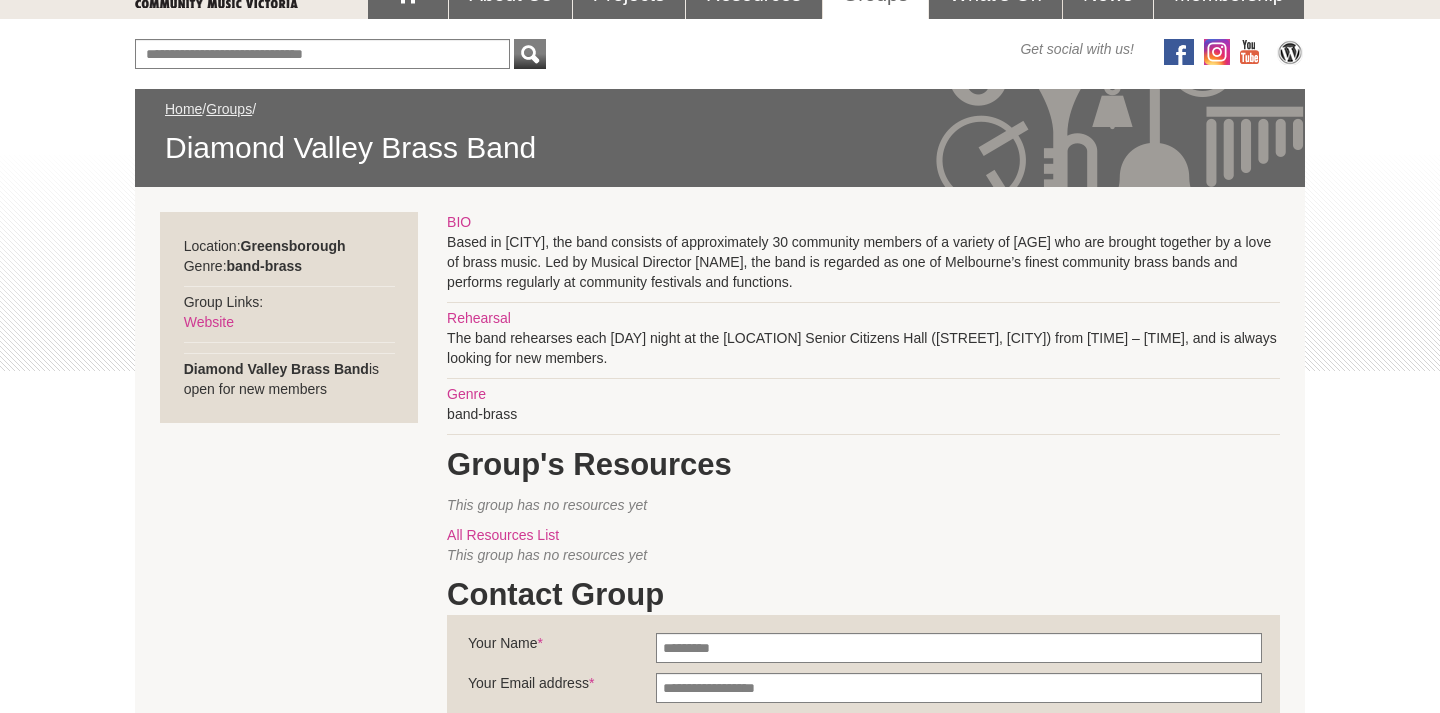 scroll, scrollTop: 231, scrollLeft: 0, axis: vertical 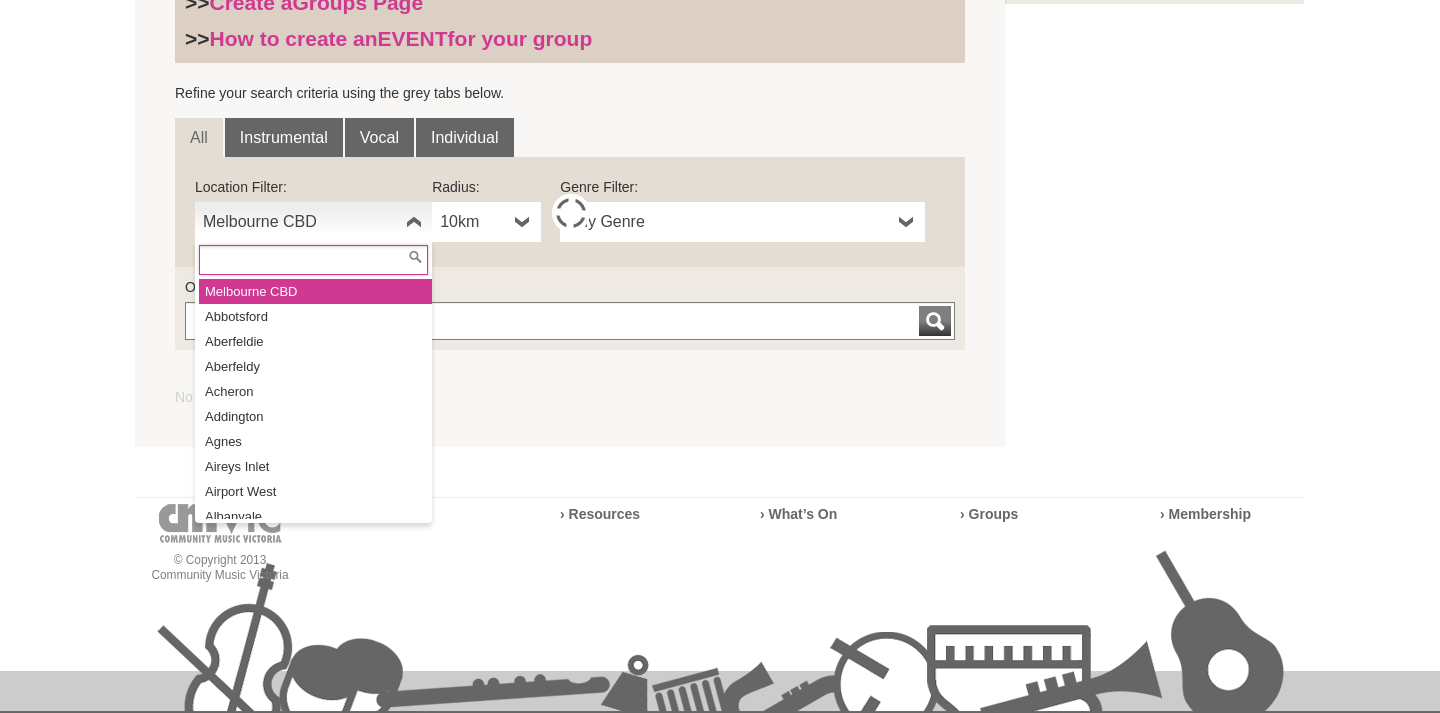 click on "Melbourne CBD" at bounding box center [300, 222] 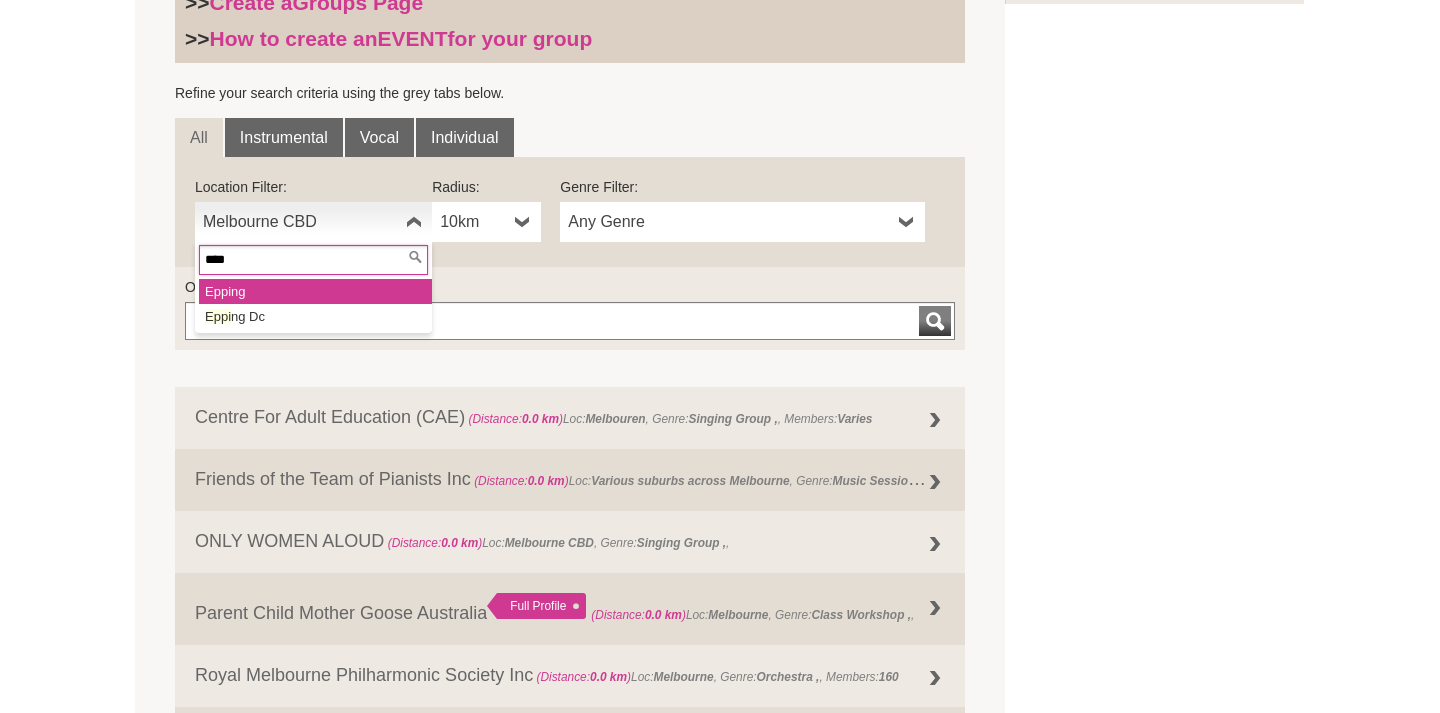 type on "****" 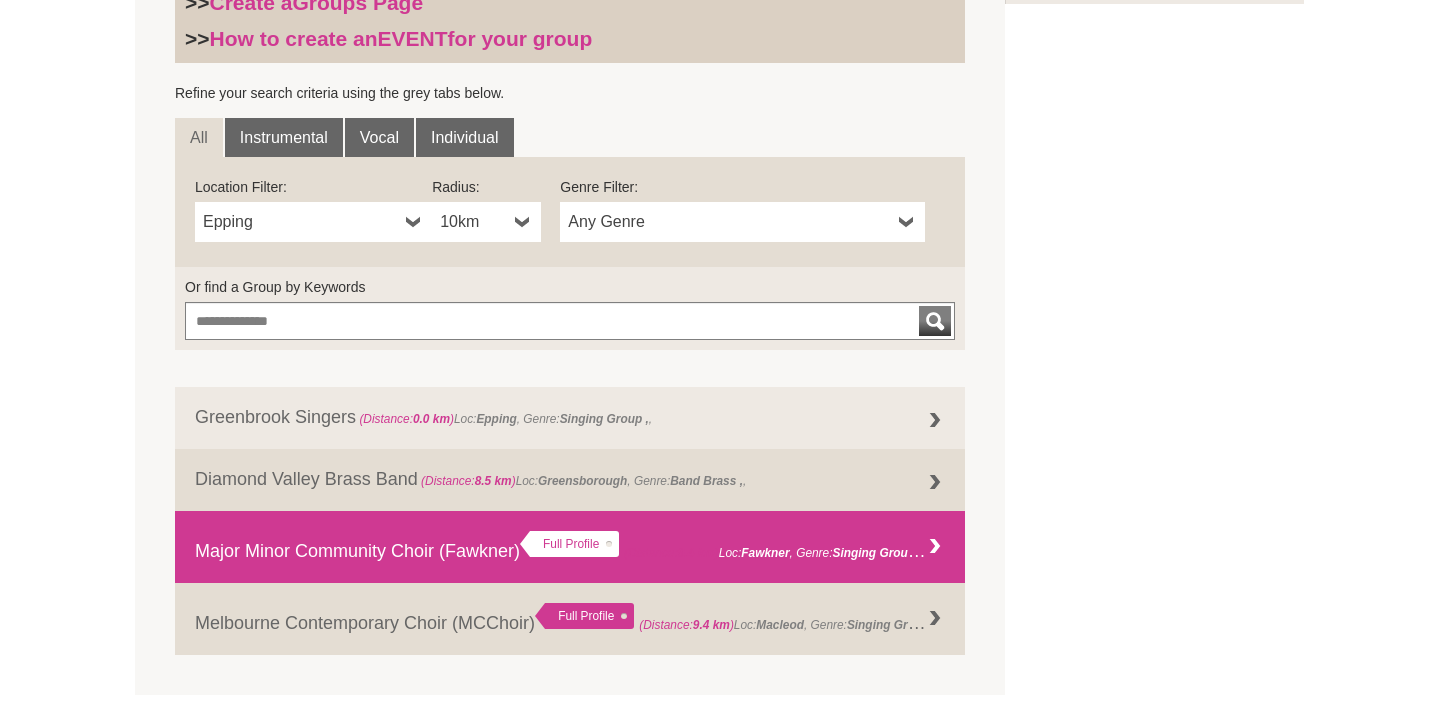 click on "Major Minor Community Choir (Fawkner)
Full Profile
(Distance:  9.4 km )
Loc:  Fawkner ,
Genre:
,
Members:  10 and growing" at bounding box center [570, 547] 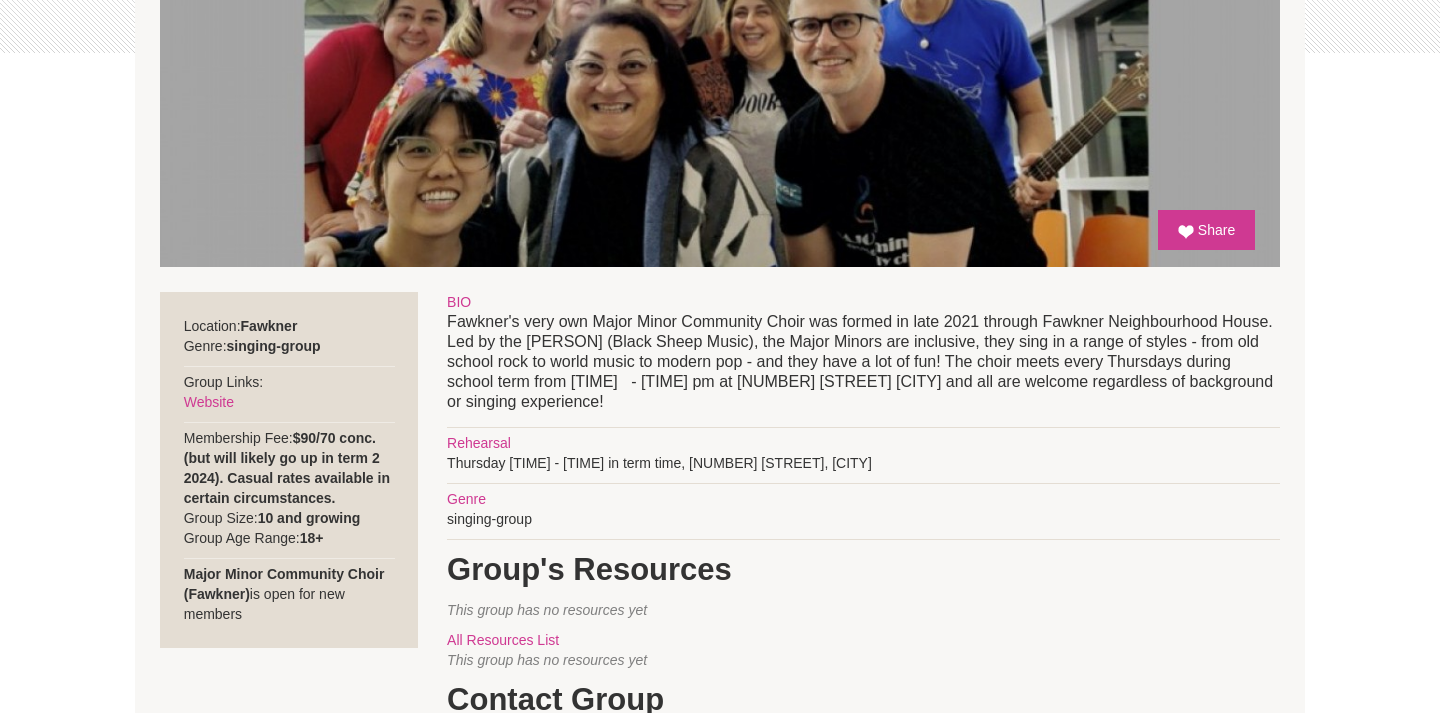 scroll, scrollTop: 540, scrollLeft: 0, axis: vertical 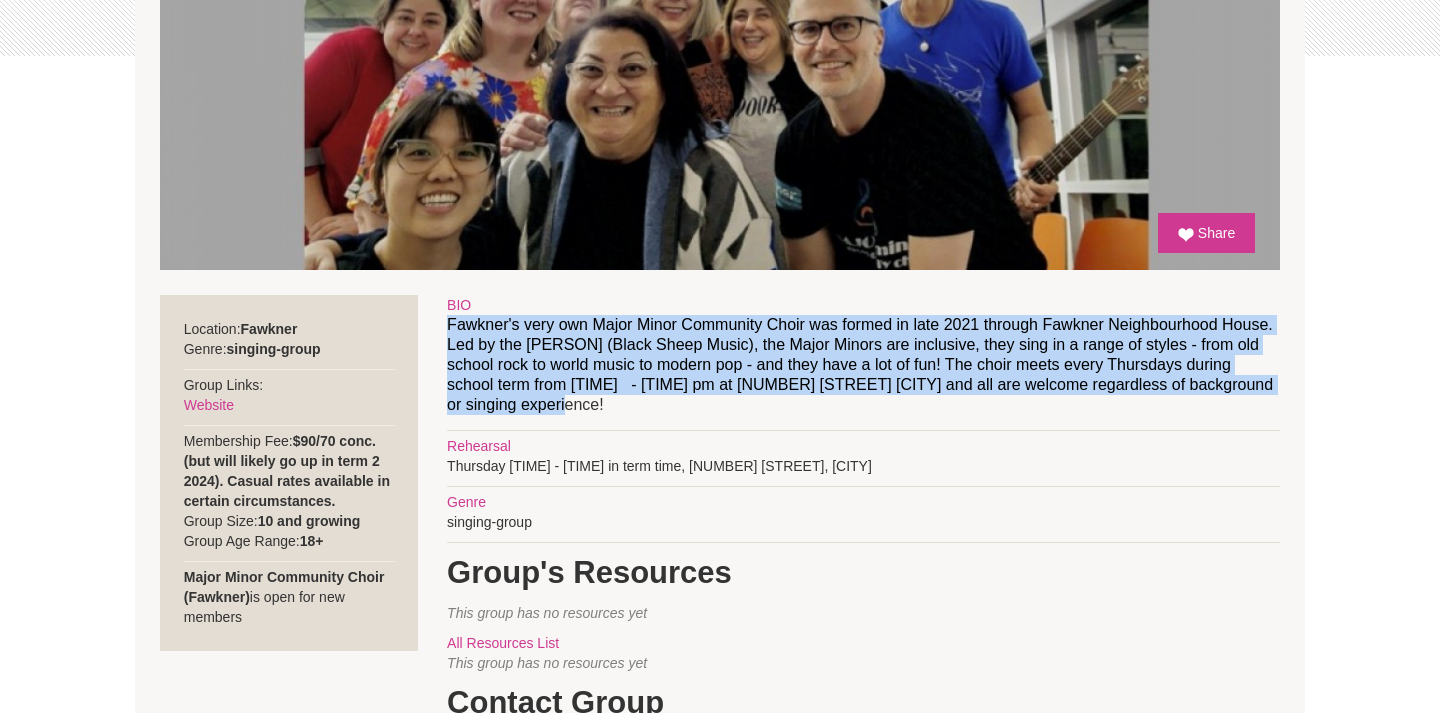 drag, startPoint x: 612, startPoint y: 408, endPoint x: 499, endPoint y: 308, distance: 150.894 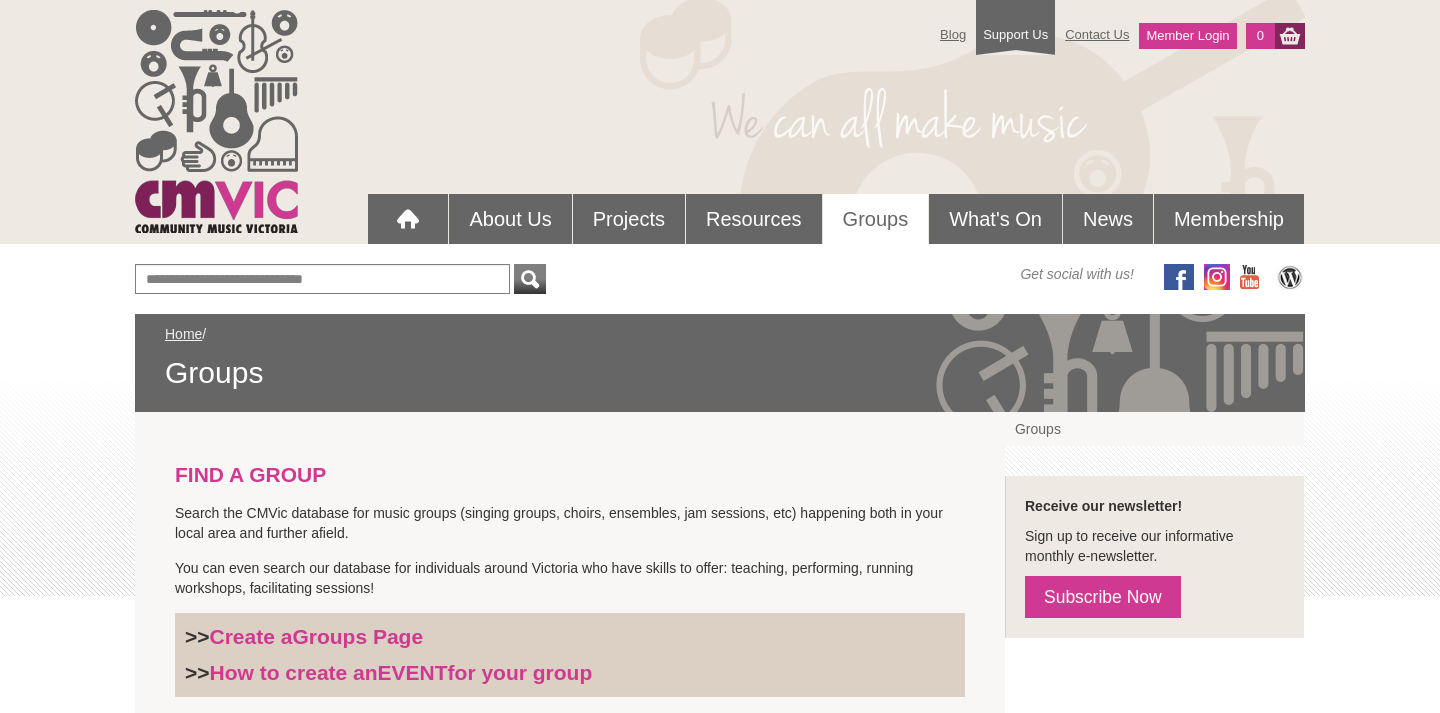 scroll, scrollTop: 633, scrollLeft: 0, axis: vertical 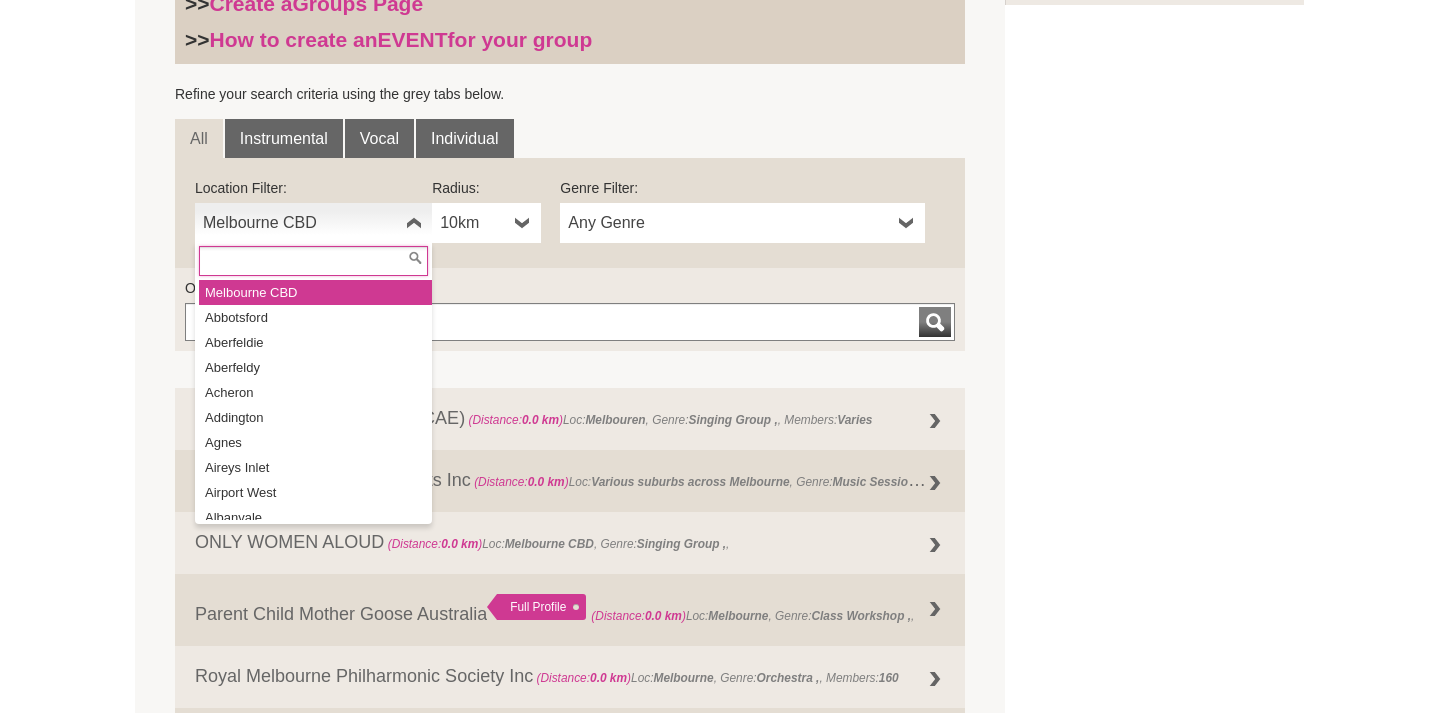 click on "Melbourne CBD" at bounding box center (313, 223) 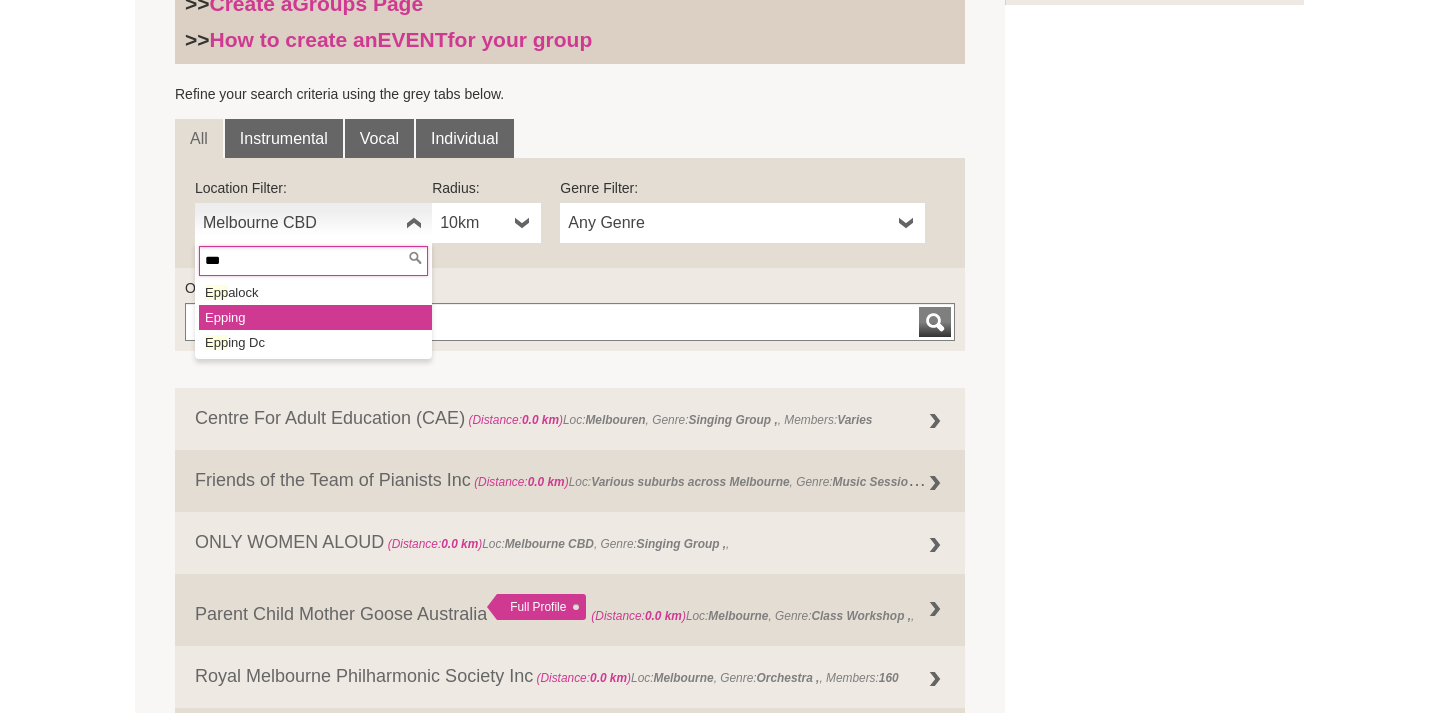 type on "***" 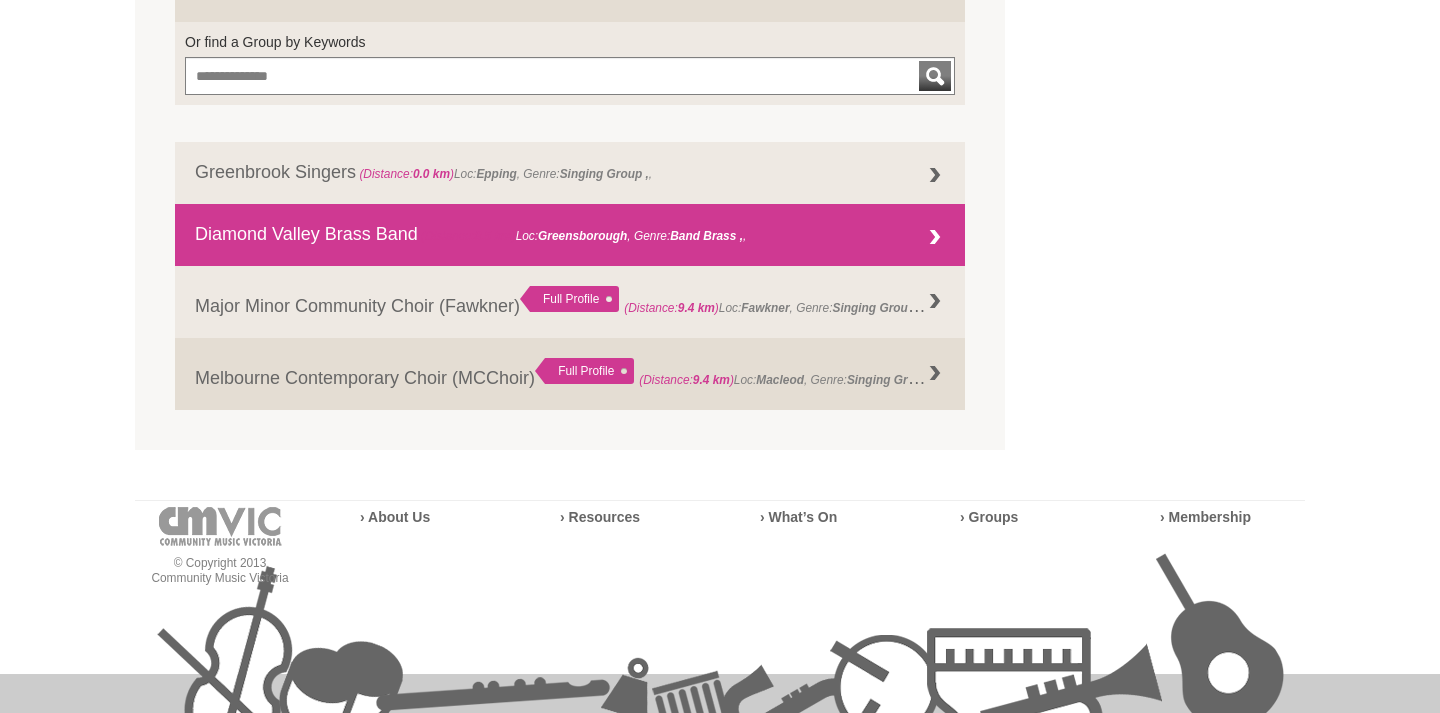 scroll, scrollTop: 880, scrollLeft: 0, axis: vertical 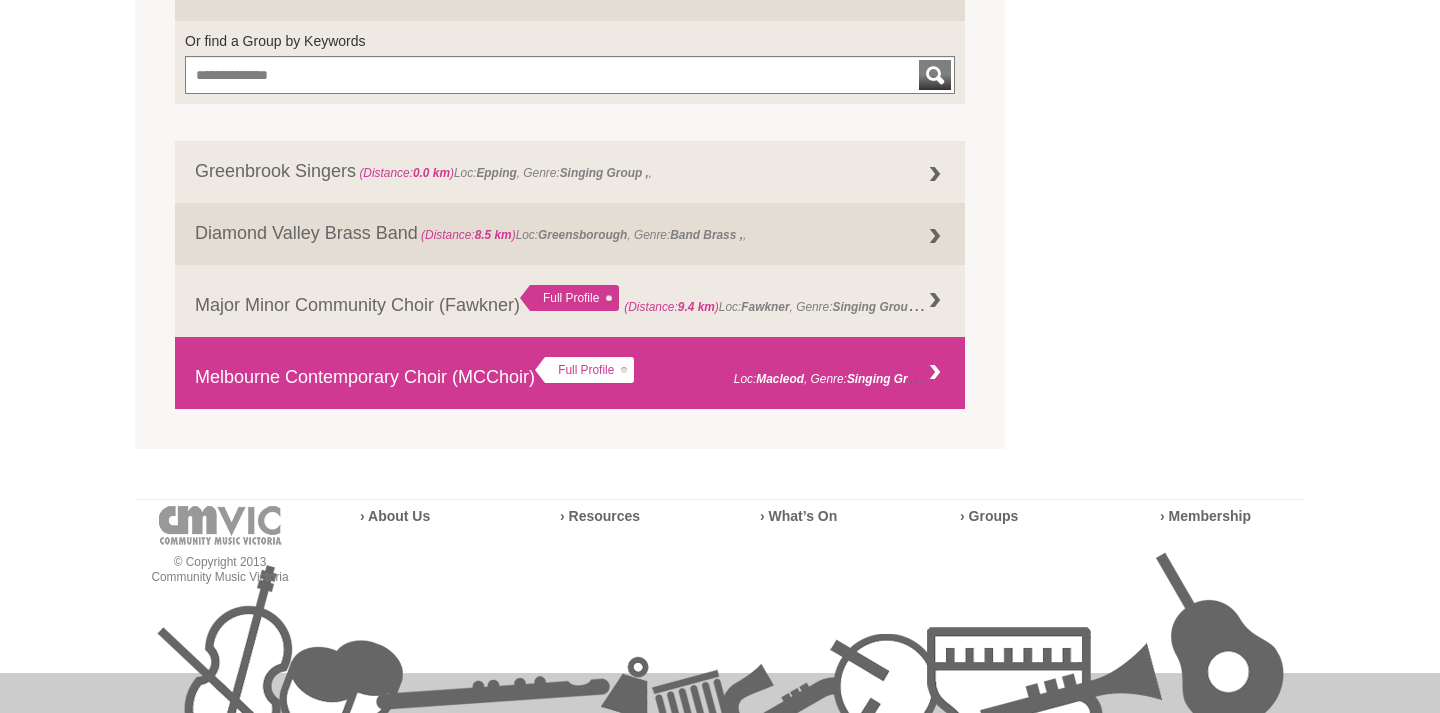 click on "Melbourne Contemporary Choir (MCChoir)
Full Profile
(Distance:  9.4 km )
Loc:  Macleod ,
Genre:
,
Members:  20+" at bounding box center (570, 373) 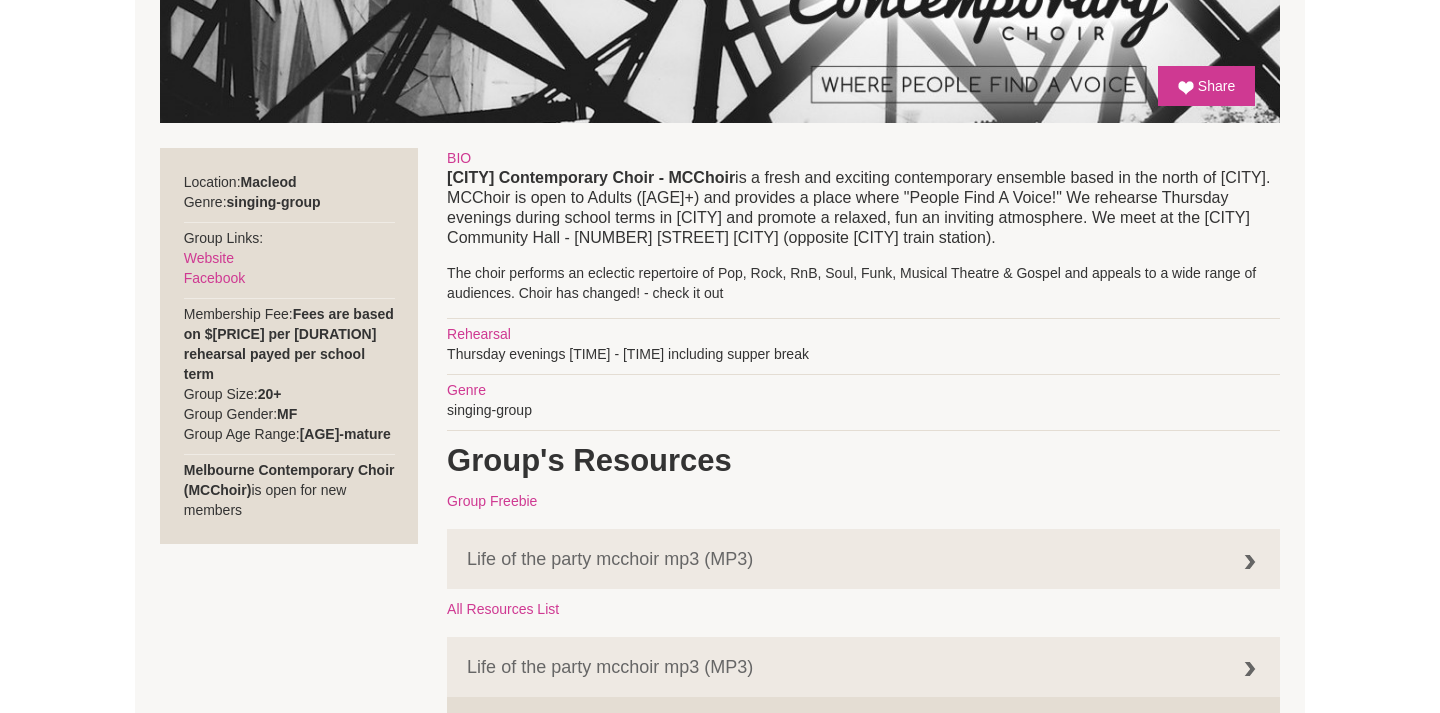 scroll, scrollTop: 689, scrollLeft: 0, axis: vertical 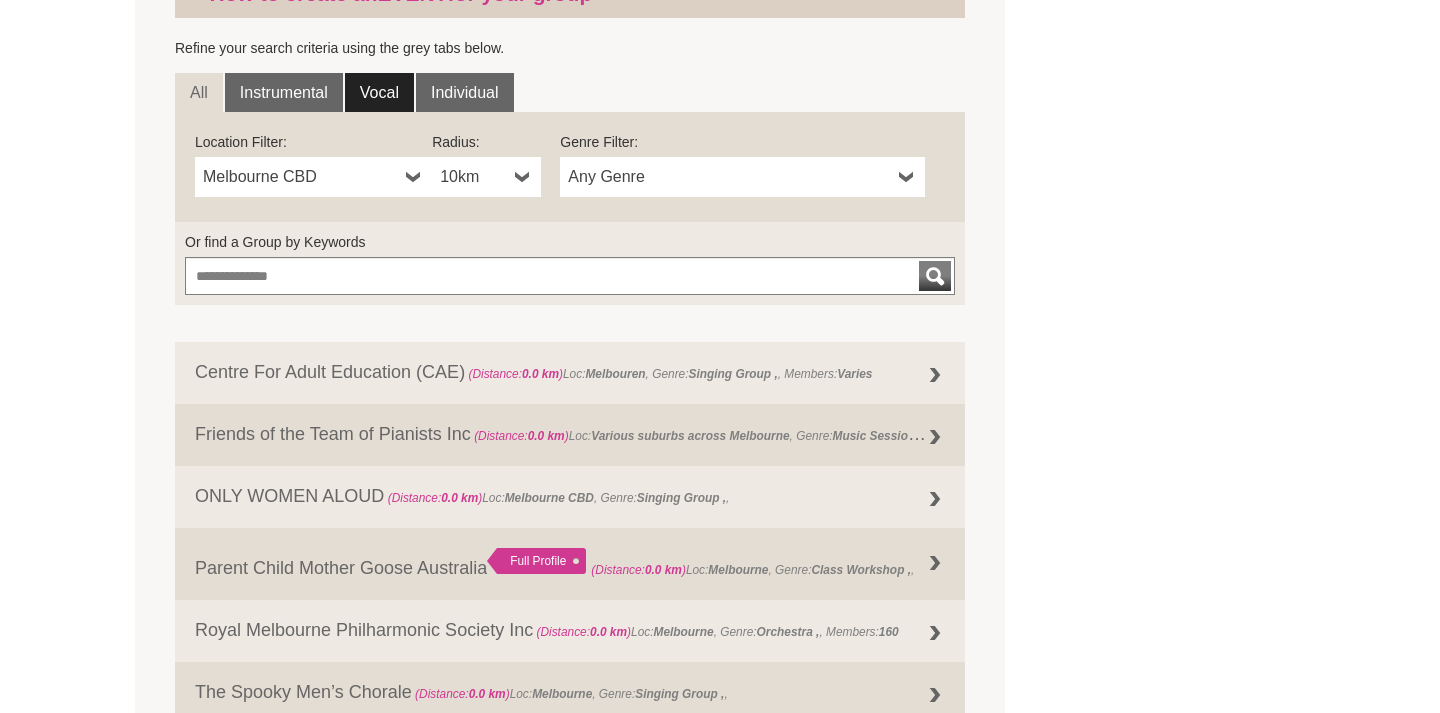 click on "Vocal" at bounding box center (379, 93) 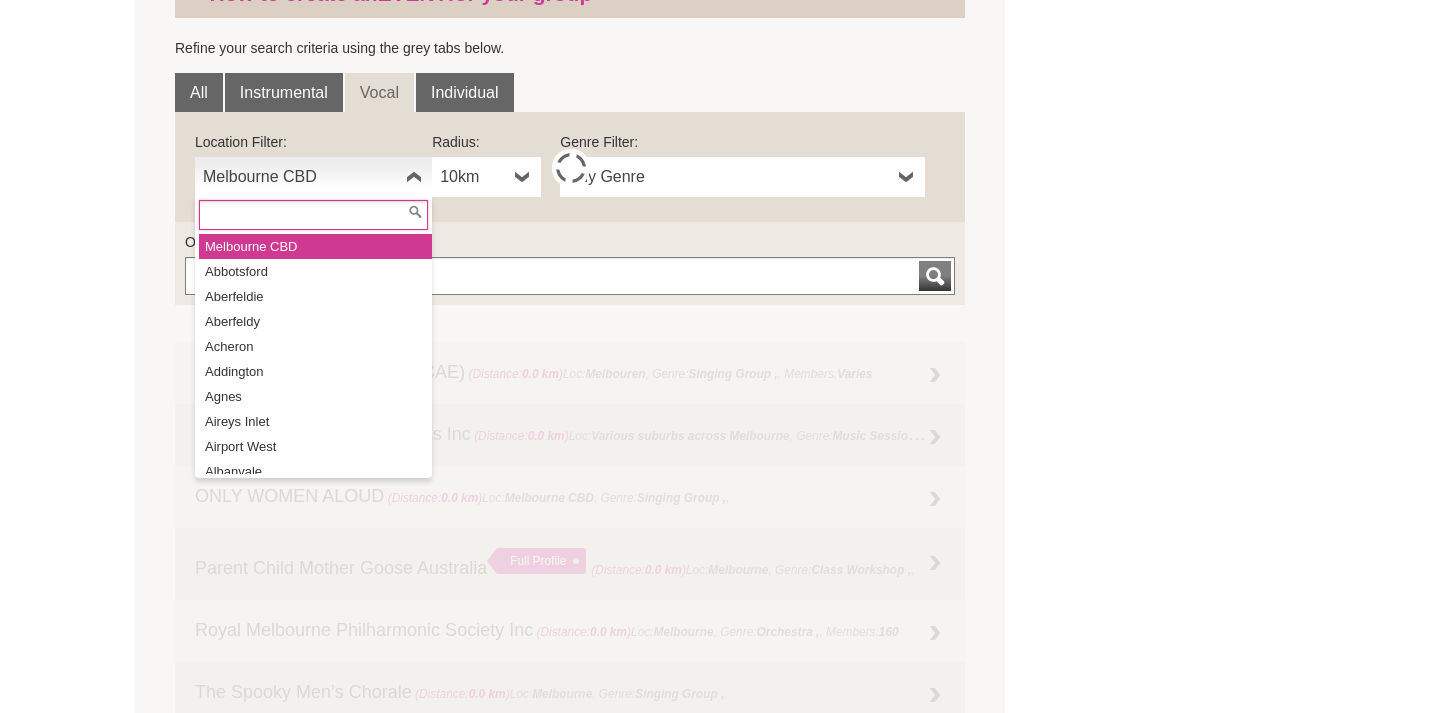 click at bounding box center [414, 177] 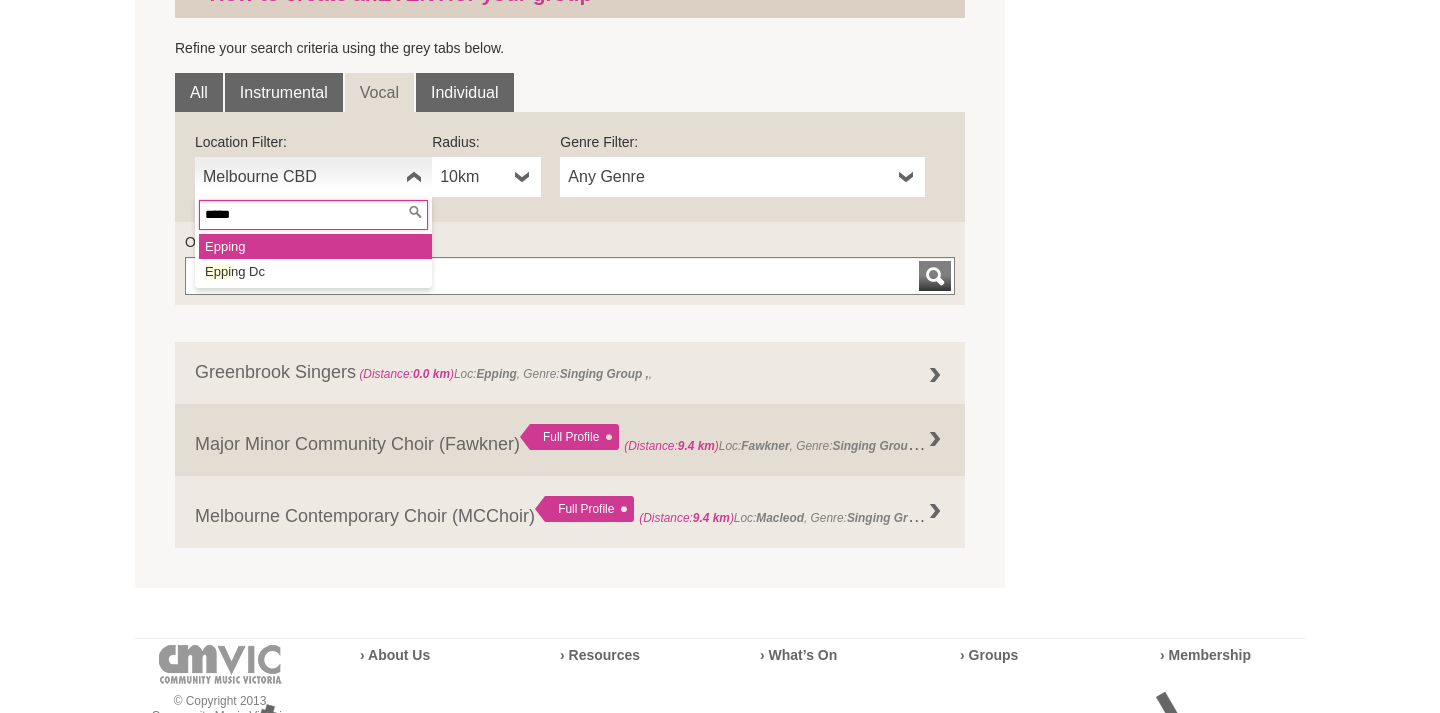 type on "******" 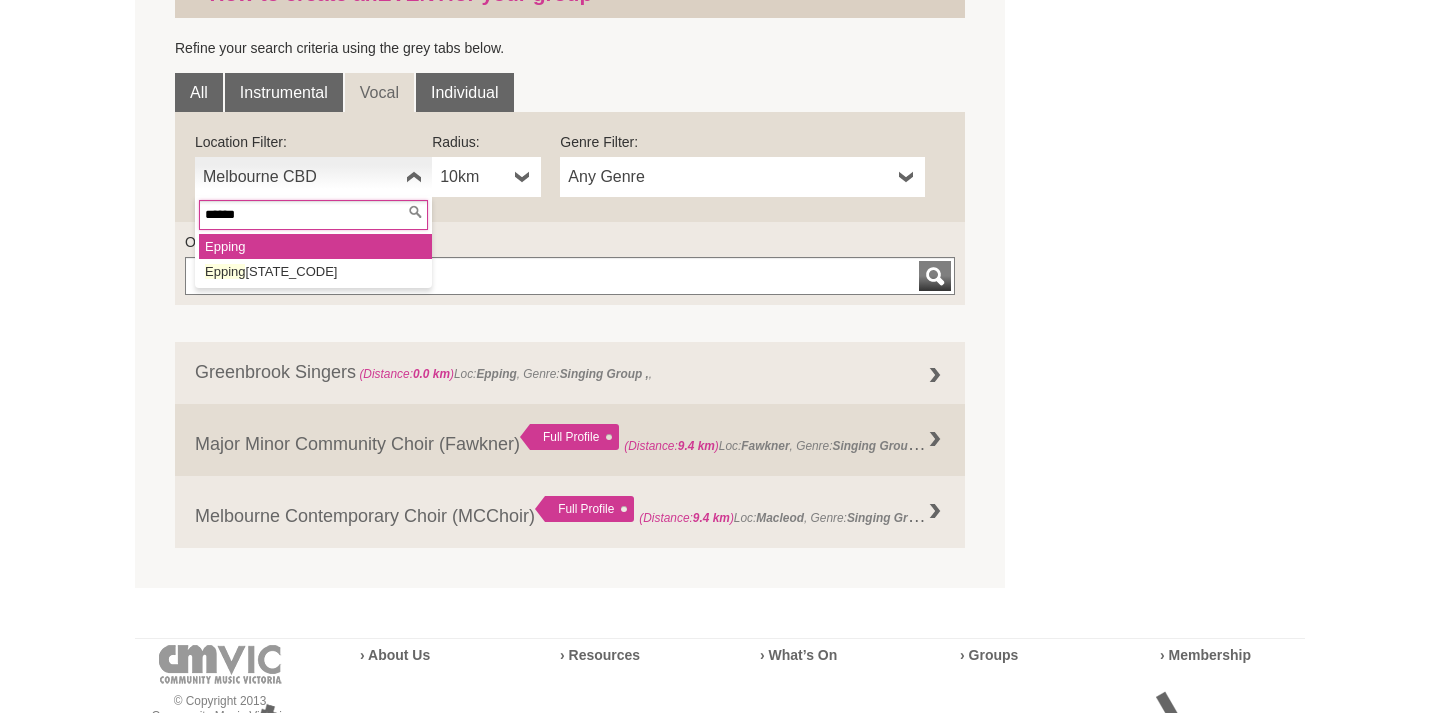 type 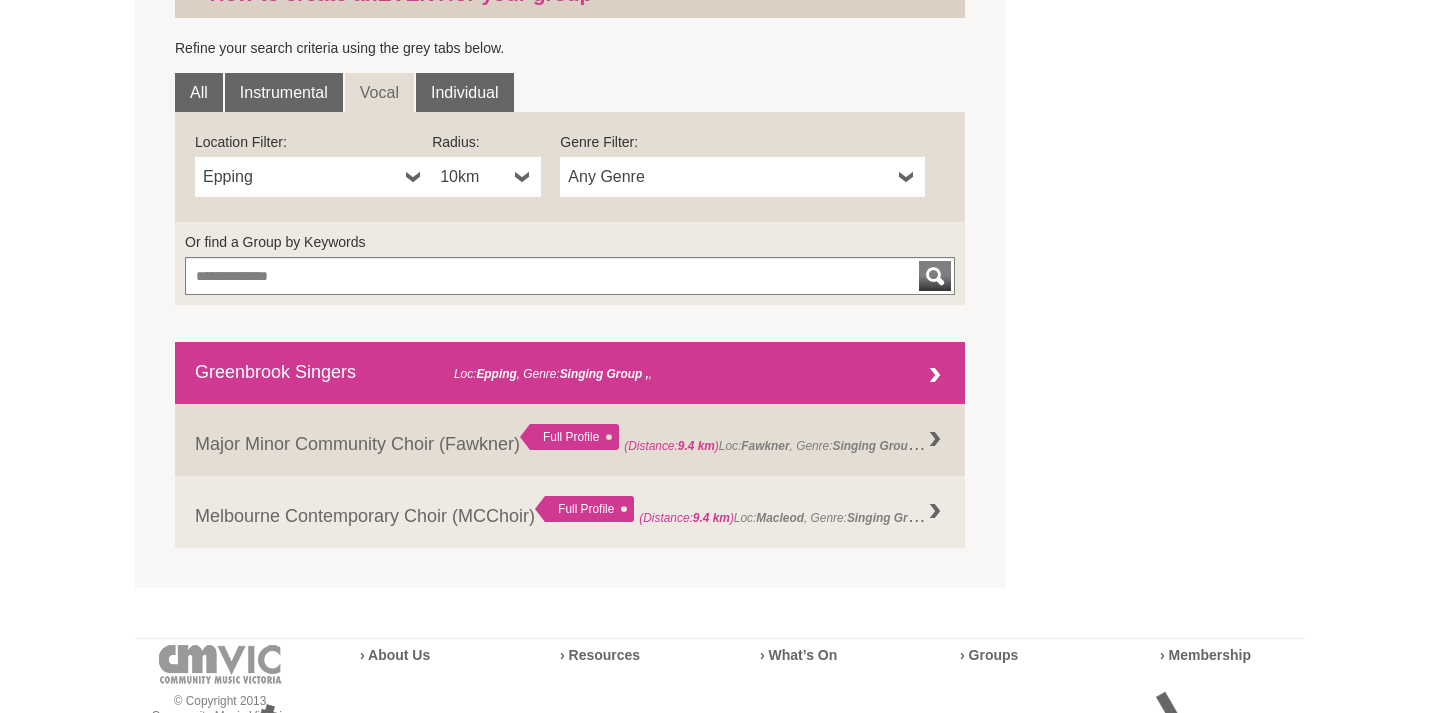 click on "Greenbrook Singers
(Distance:  0.0 km )
Loc:  Epping ,
Genre:
Singing Group
," at bounding box center (570, 373) 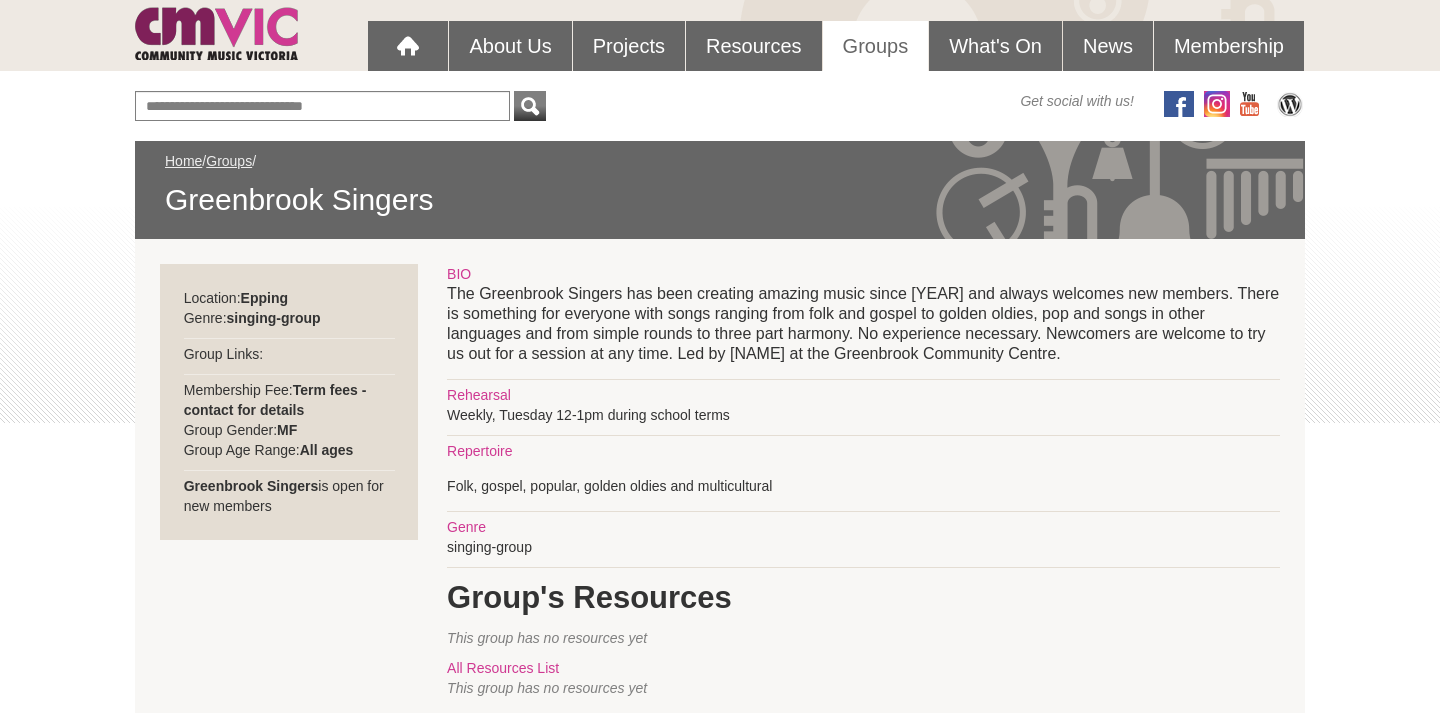 scroll, scrollTop: 180, scrollLeft: 0, axis: vertical 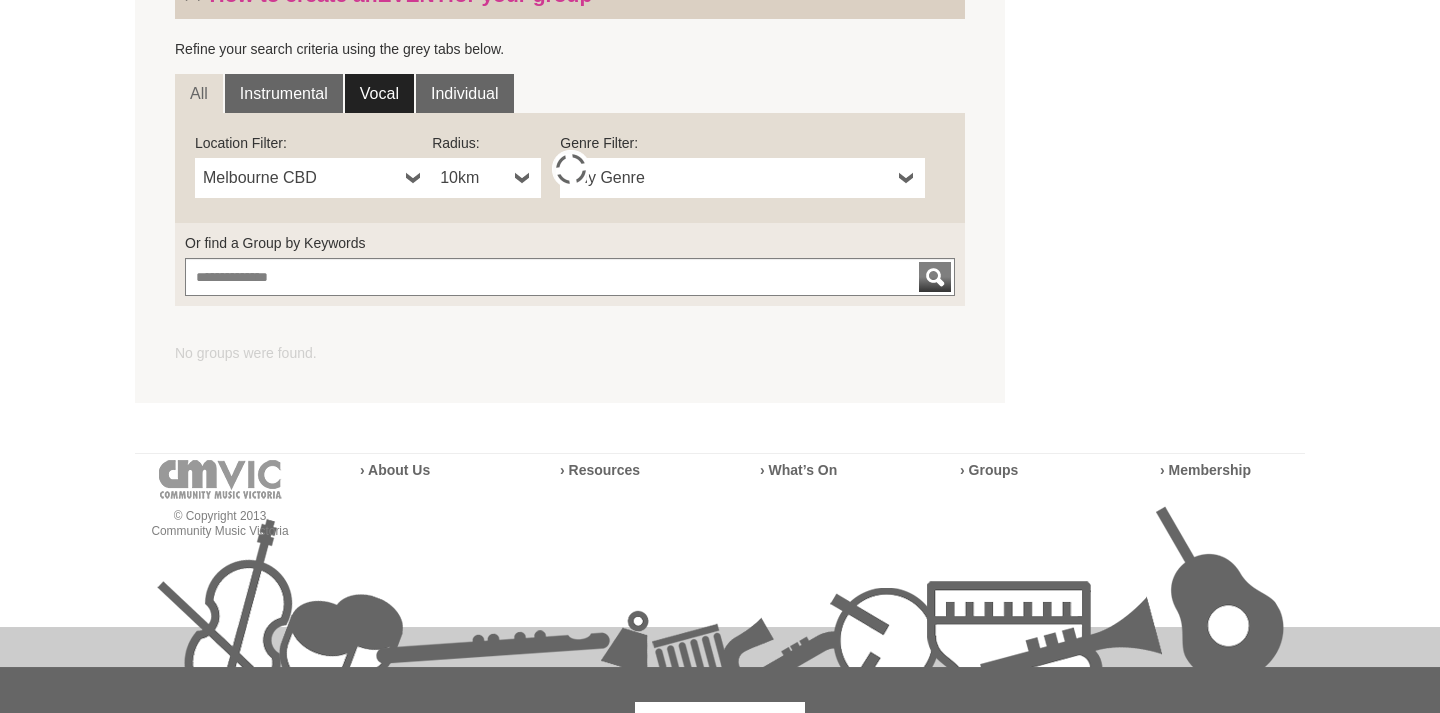 click on "Vocal" at bounding box center [379, 94] 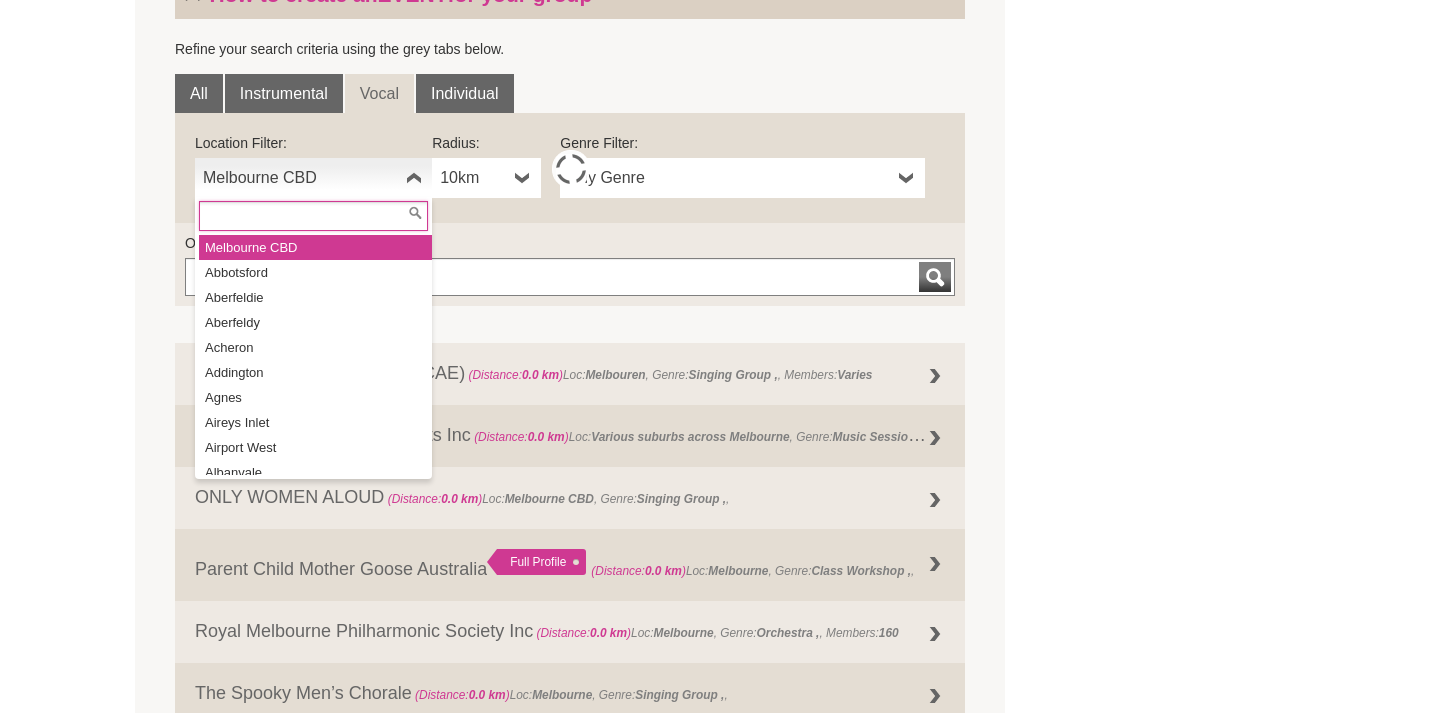 click at bounding box center (414, 178) 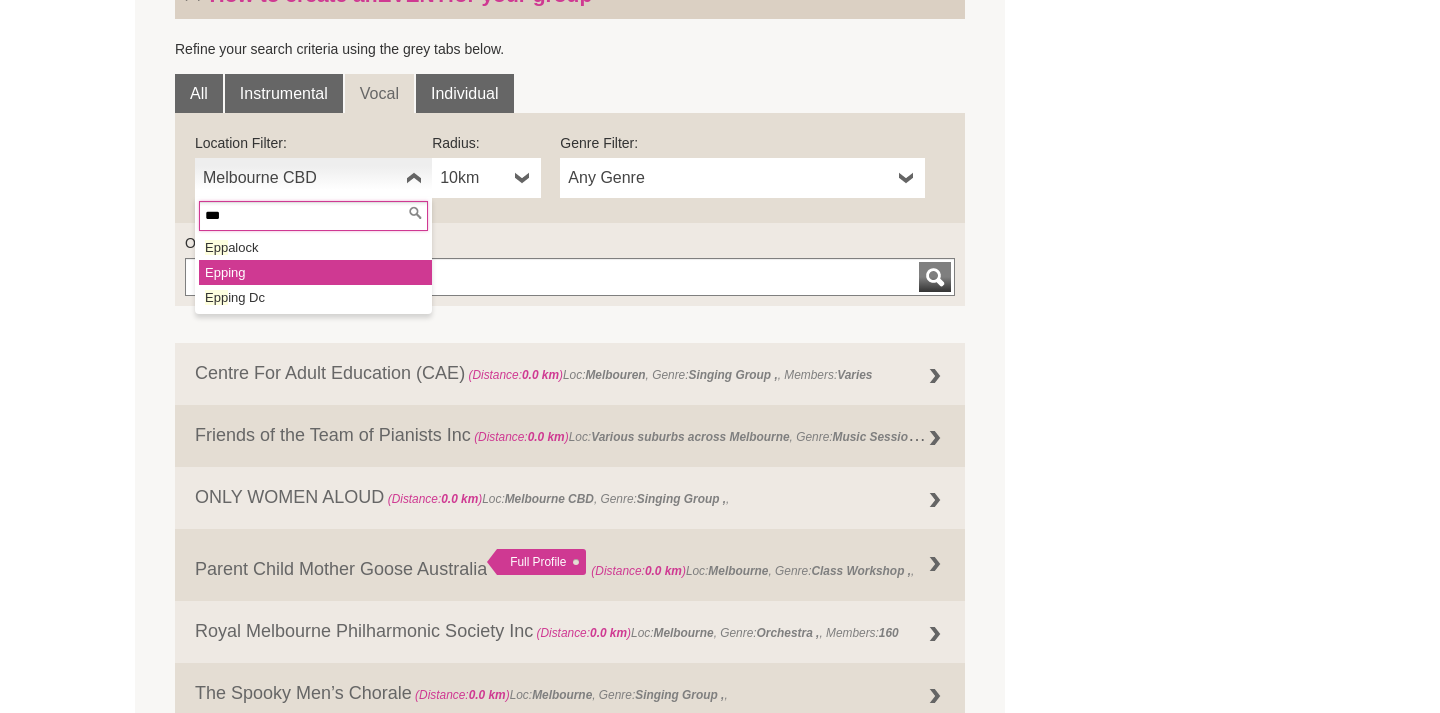 type on "***" 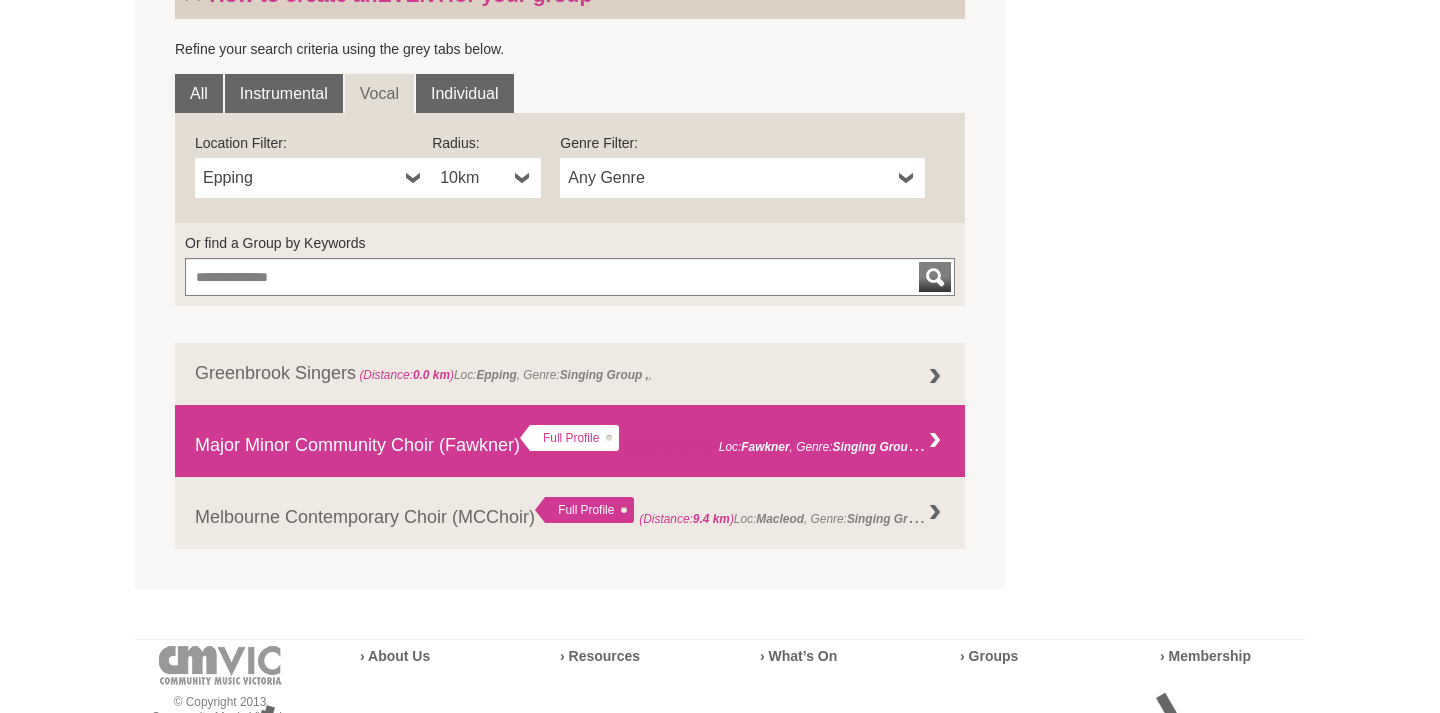 click on "Major Minor Community Choir (Fawkner)
Full Profile
(Distance:  9.4 km )
Loc:  [CITY],
Genre:
,
Members:  10 and growing" at bounding box center (570, 441) 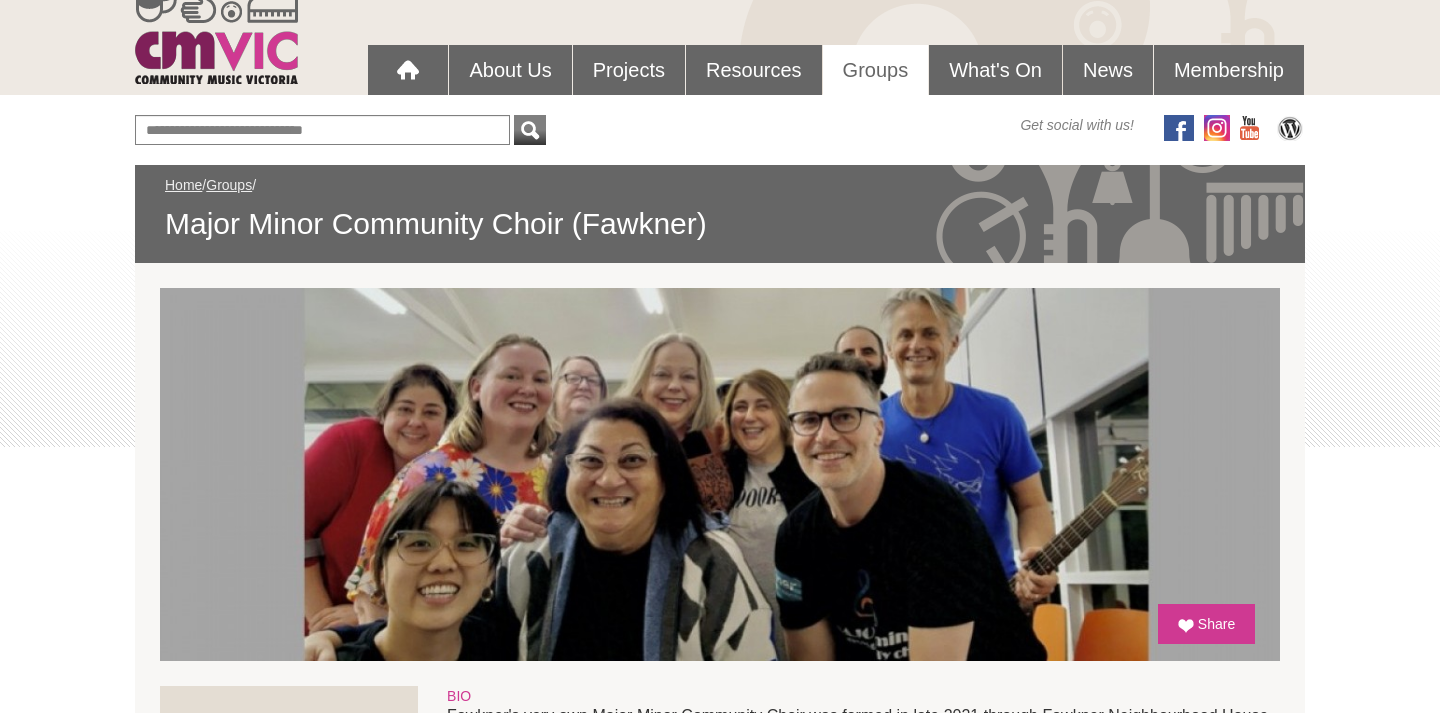 scroll, scrollTop: 0, scrollLeft: 0, axis: both 